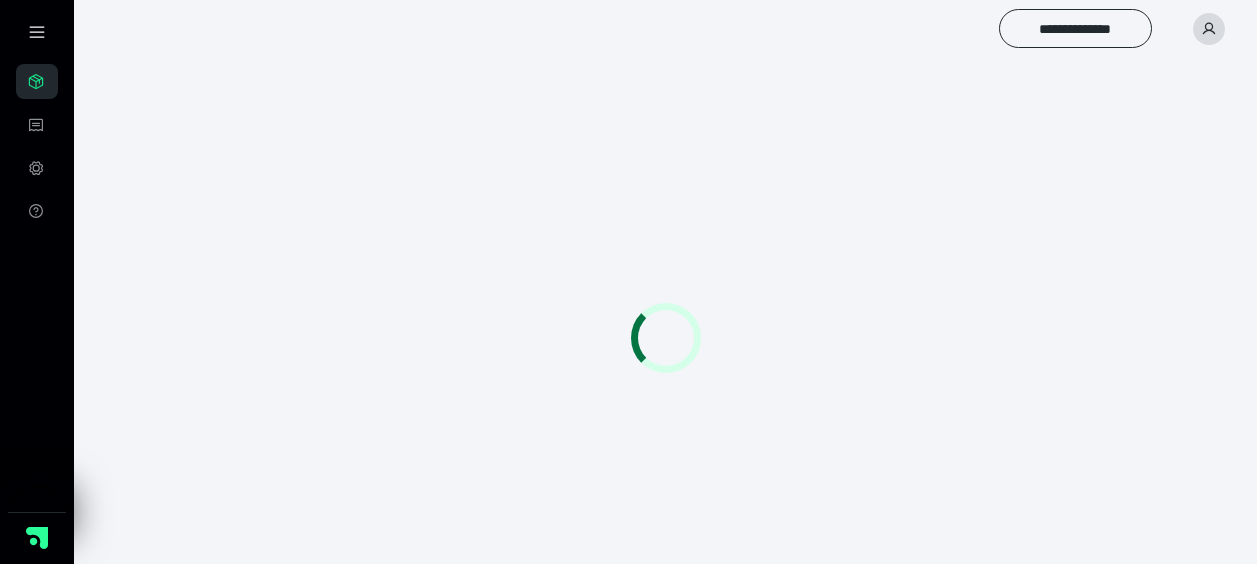 scroll, scrollTop: 0, scrollLeft: 0, axis: both 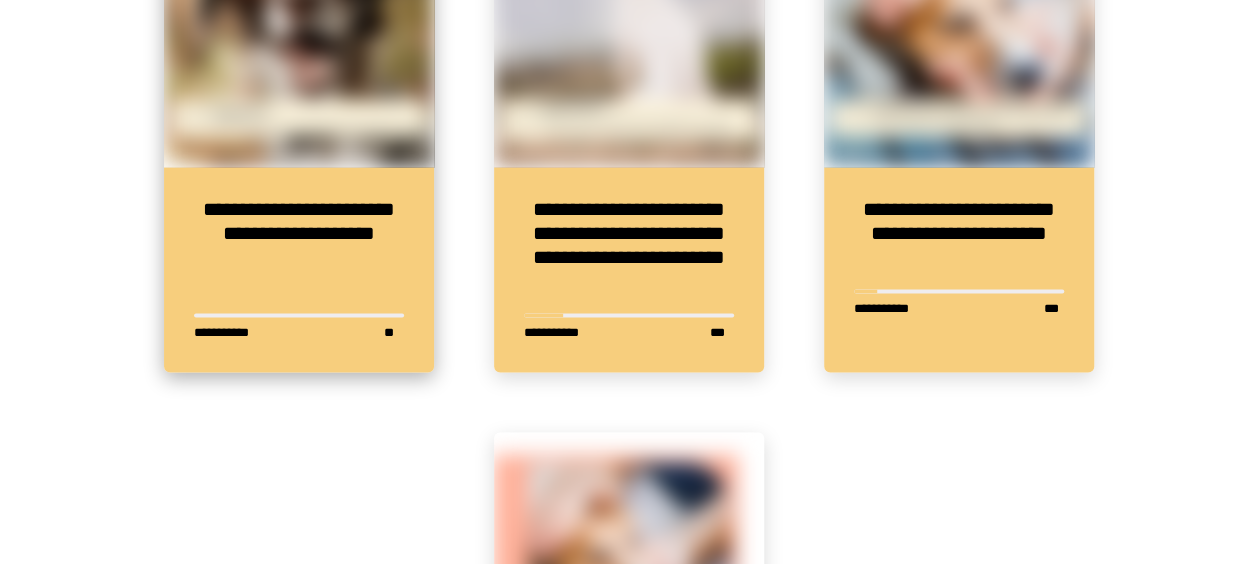 click at bounding box center (299, 32) 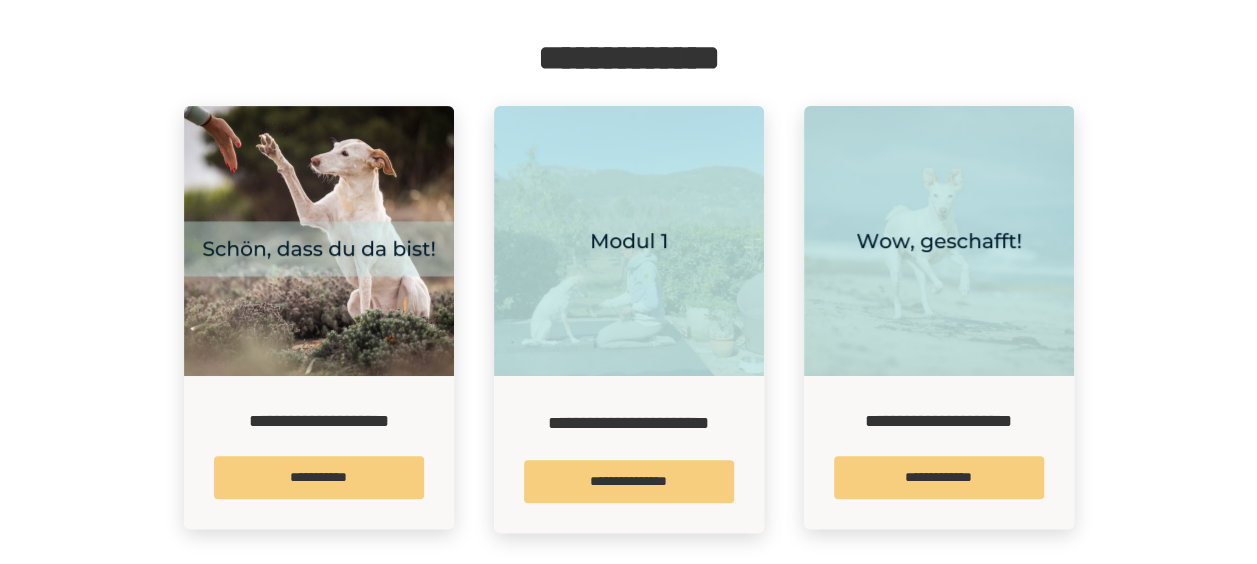 scroll, scrollTop: 349, scrollLeft: 0, axis: vertical 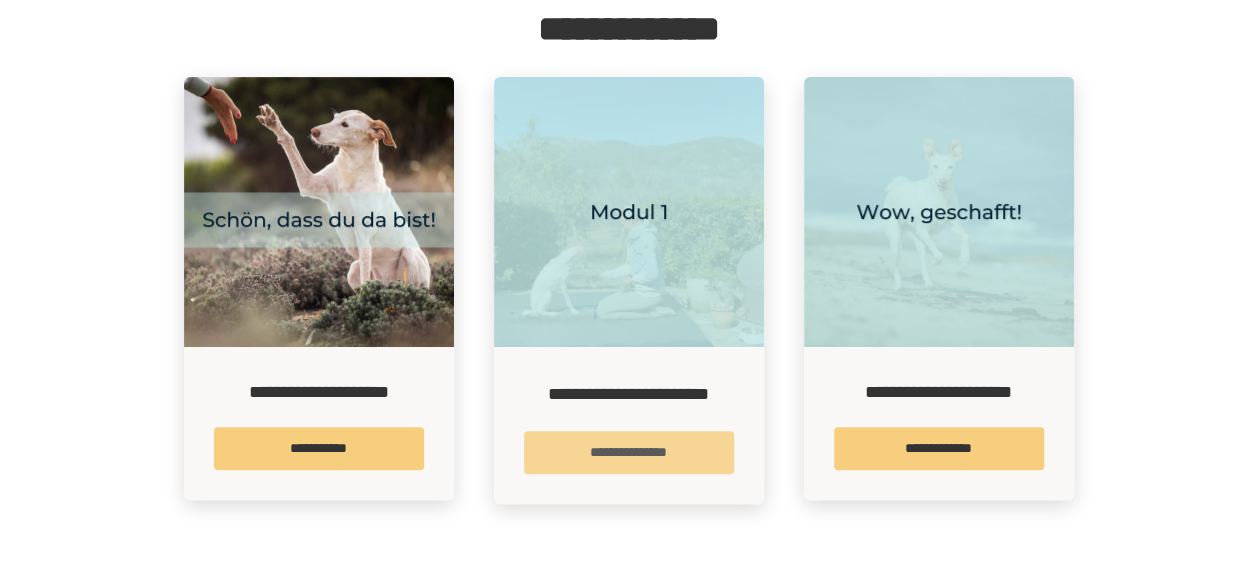 click on "**********" at bounding box center [629, 452] 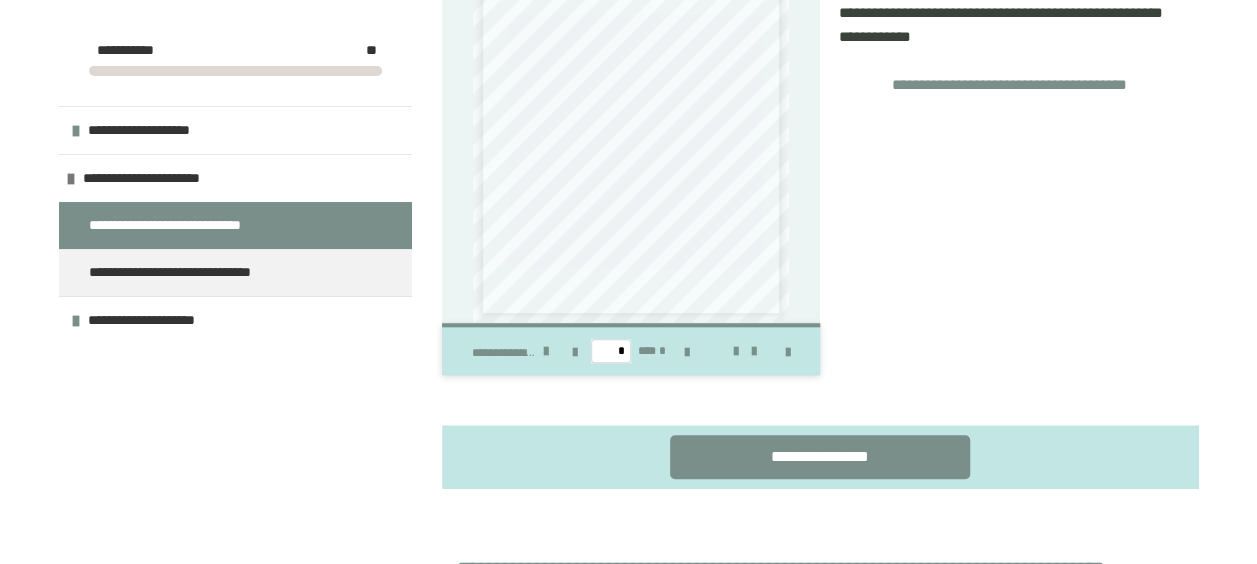 scroll, scrollTop: 691, scrollLeft: 0, axis: vertical 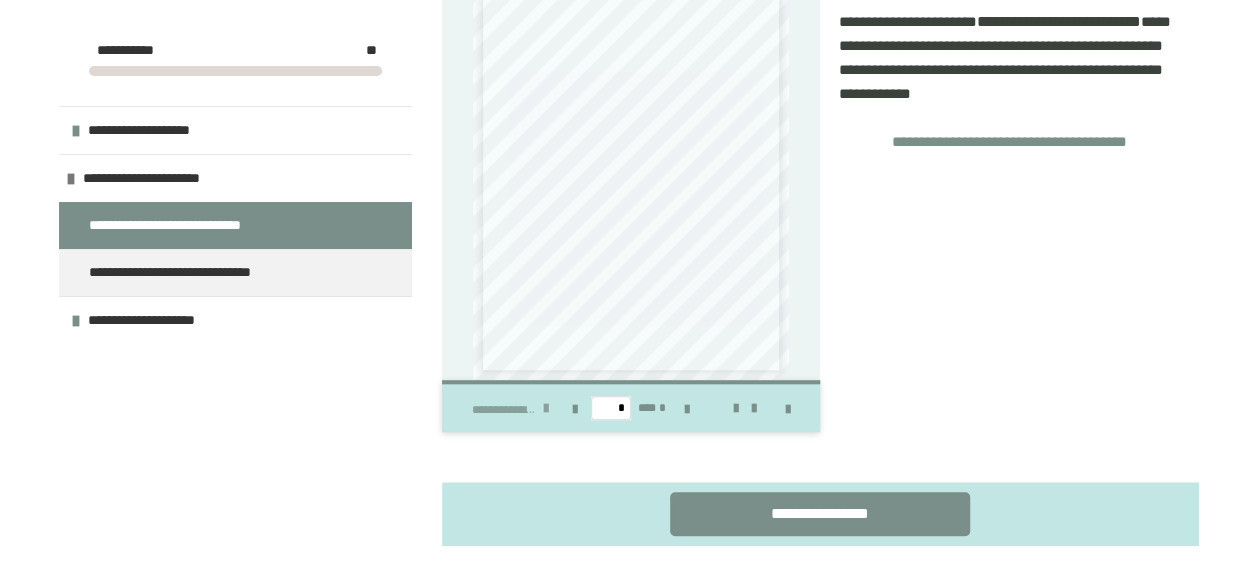 click at bounding box center [546, 407] 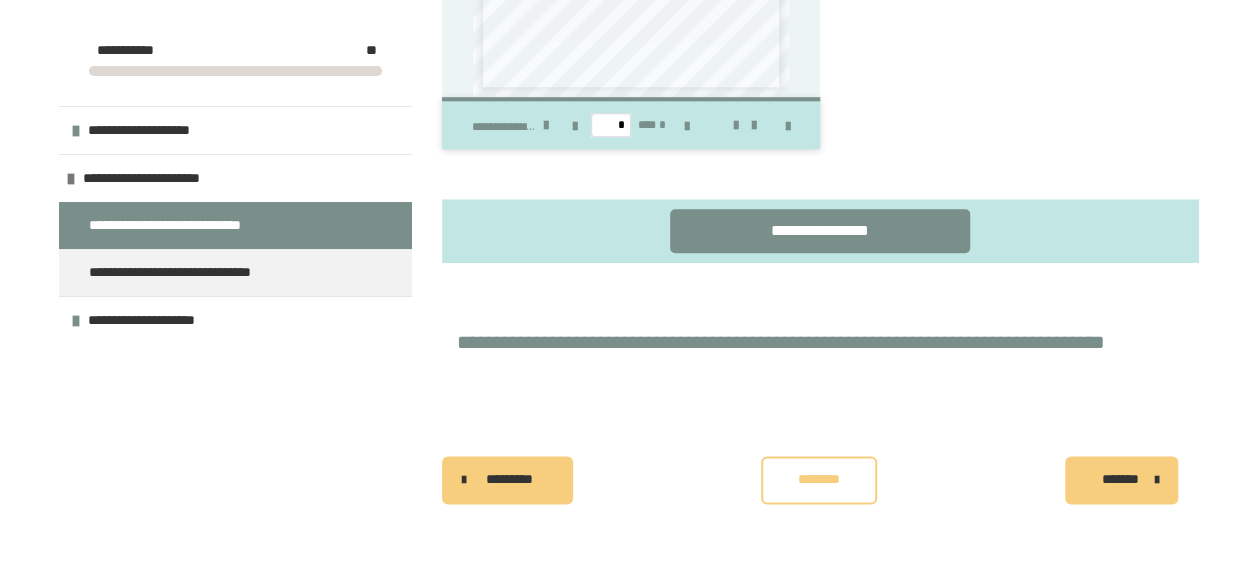 scroll, scrollTop: 1029, scrollLeft: 0, axis: vertical 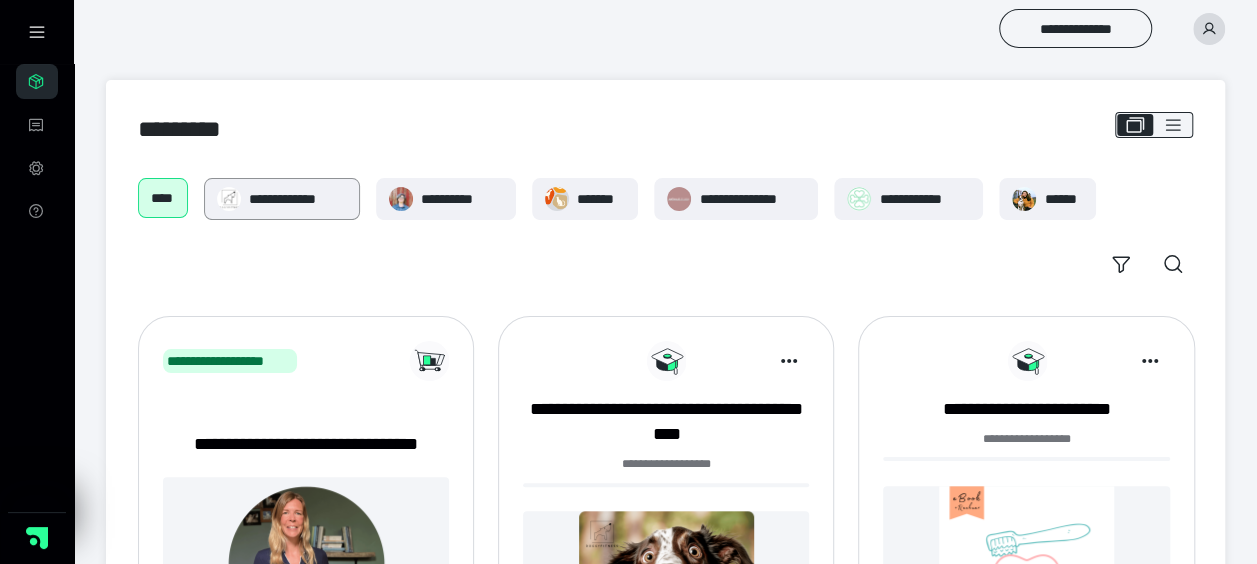 click on "**********" at bounding box center (297, 199) 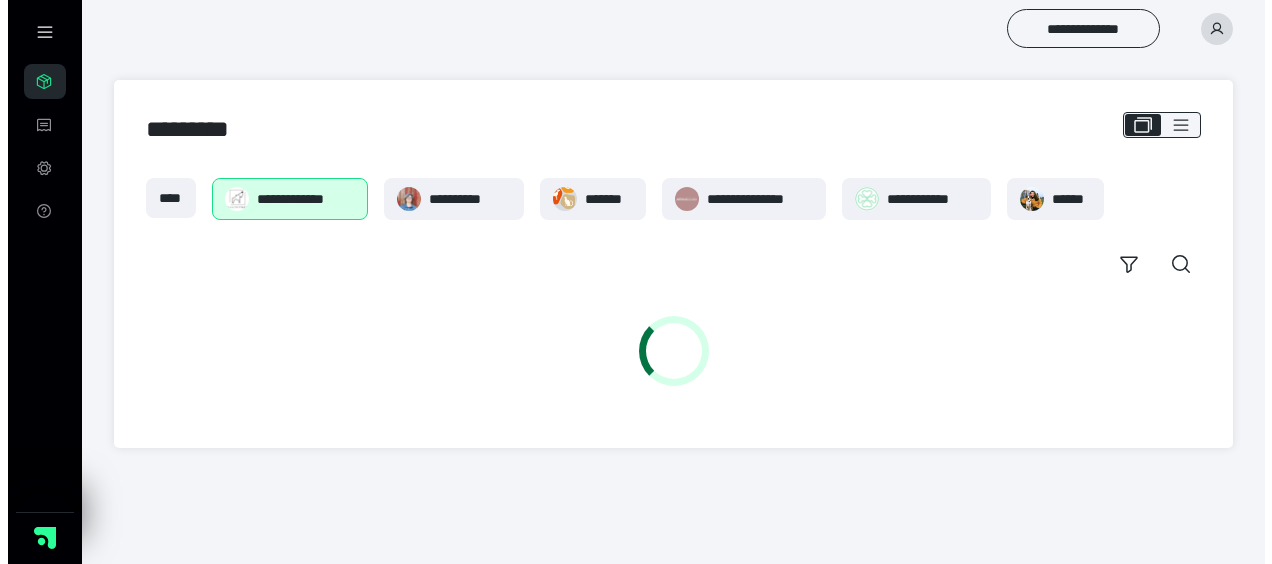 scroll, scrollTop: 0, scrollLeft: 0, axis: both 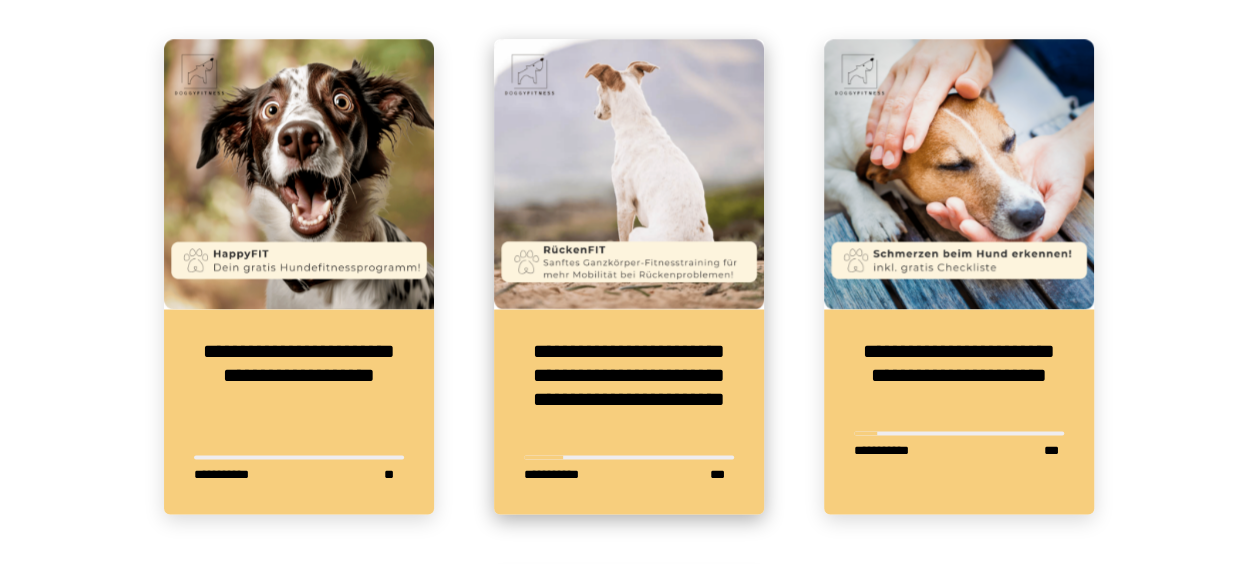 click on "**********" at bounding box center (629, 387) 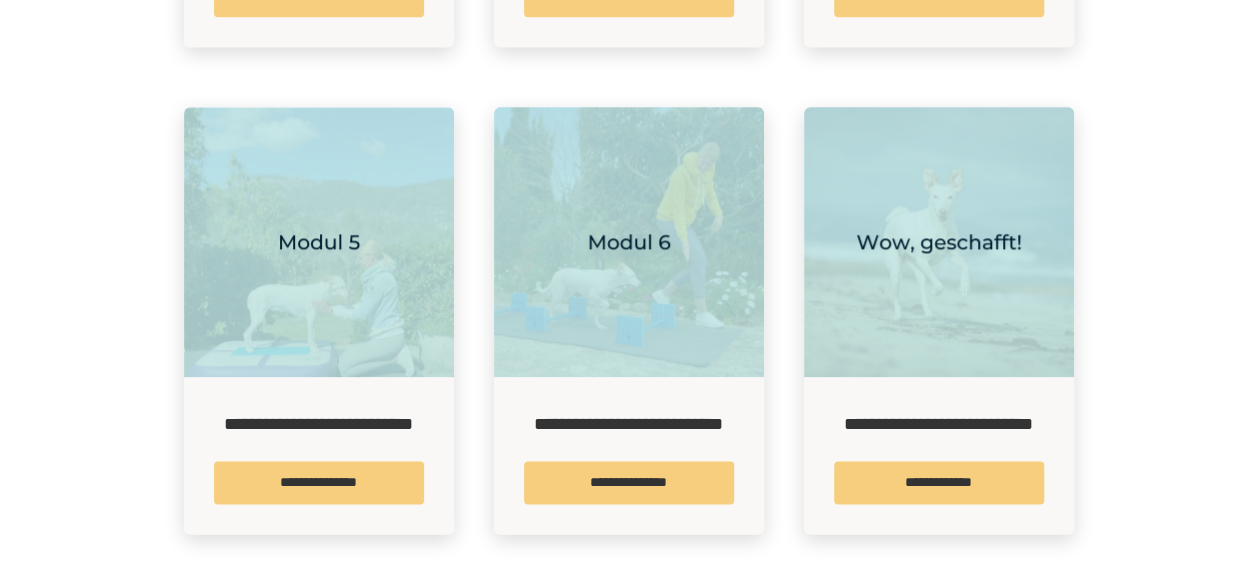 scroll, scrollTop: 1323, scrollLeft: 0, axis: vertical 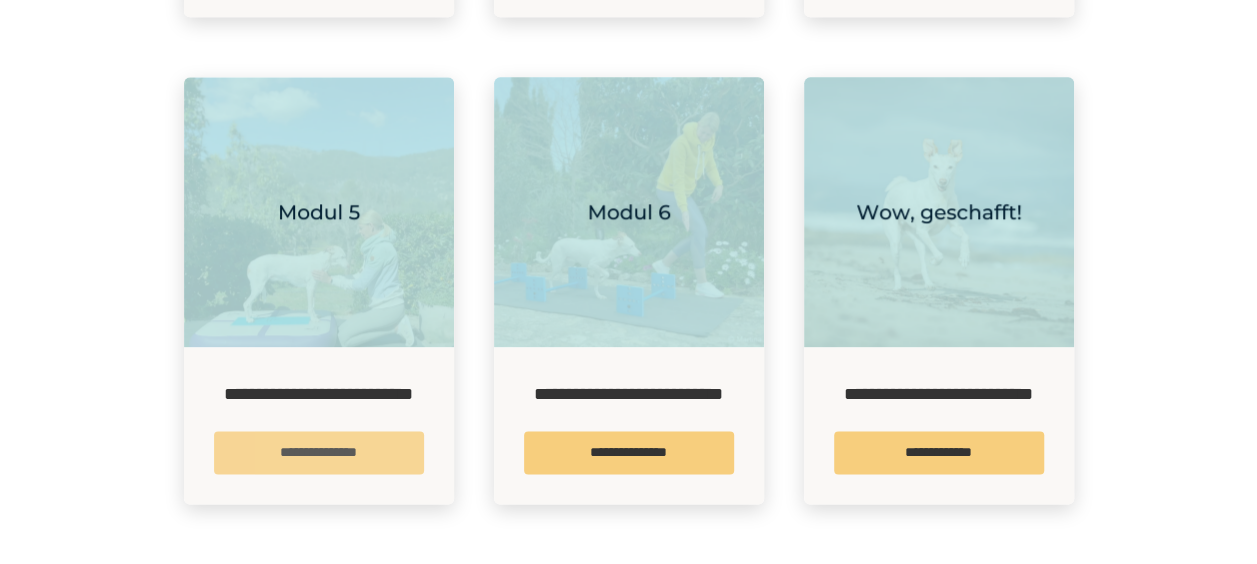 click on "**********" at bounding box center [319, 452] 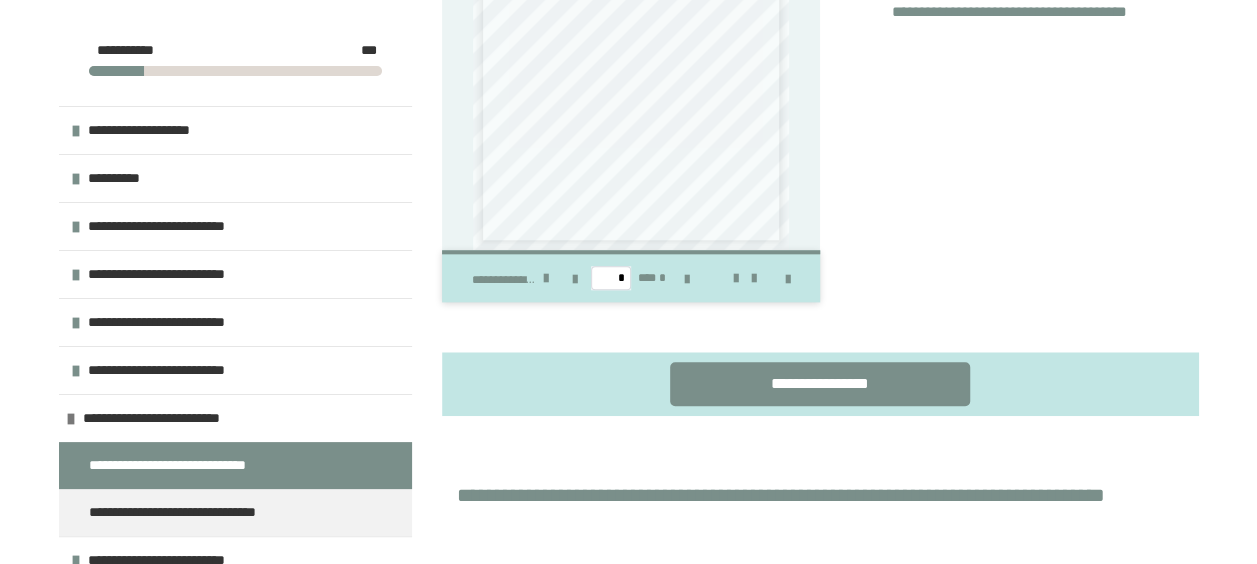 scroll, scrollTop: 870, scrollLeft: 0, axis: vertical 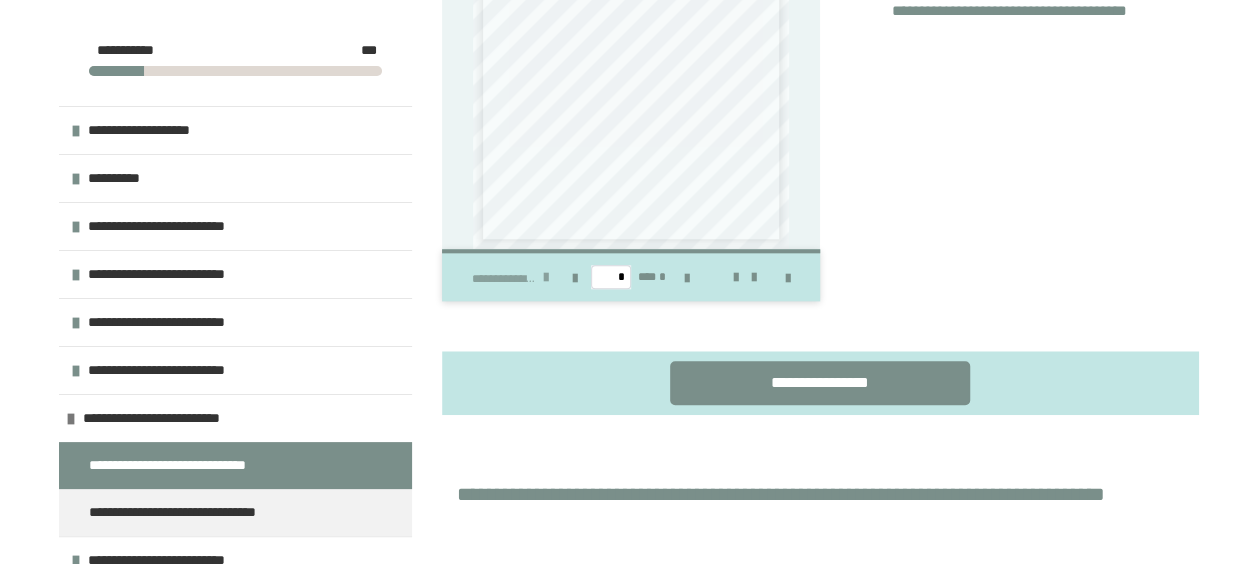 click at bounding box center [546, 276] 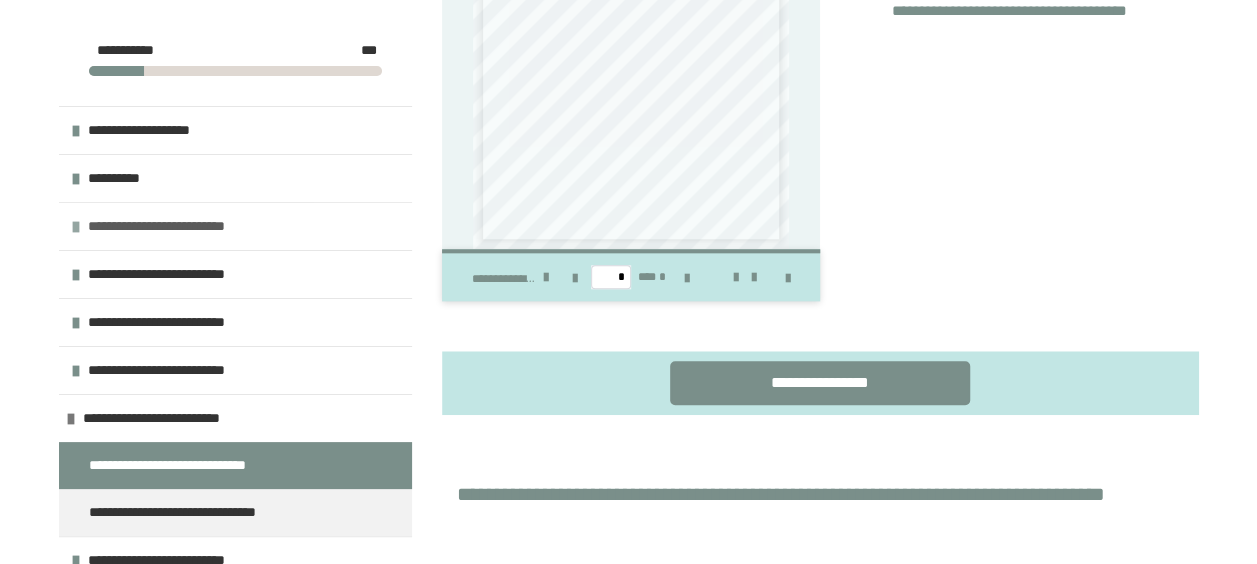 click on "**********" at bounding box center [235, 226] 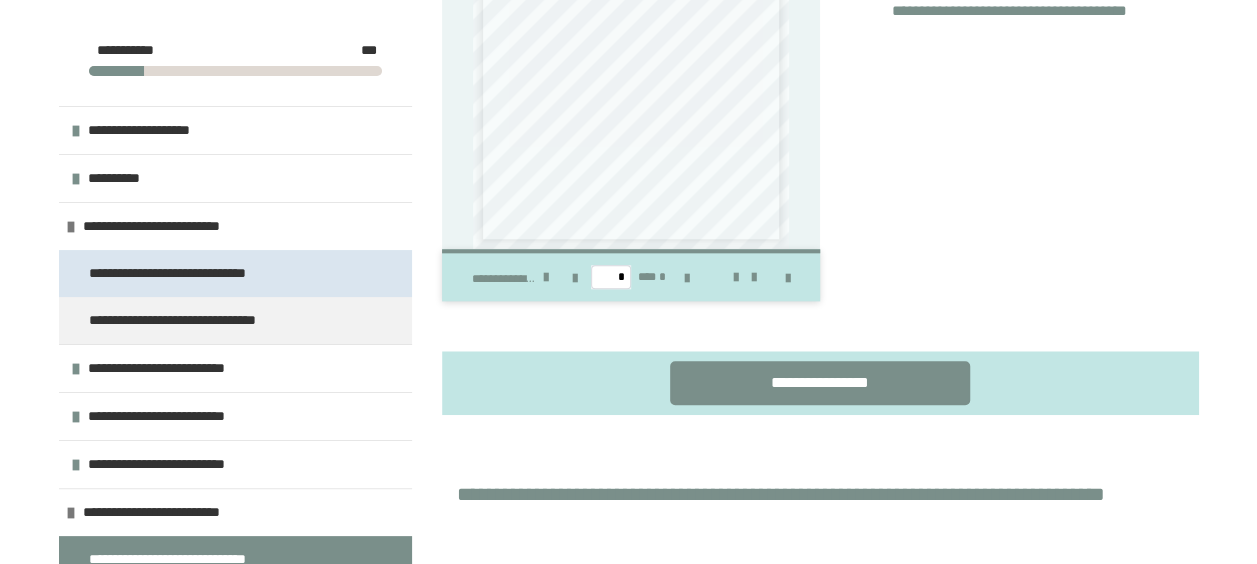 click on "**********" at bounding box center [204, 273] 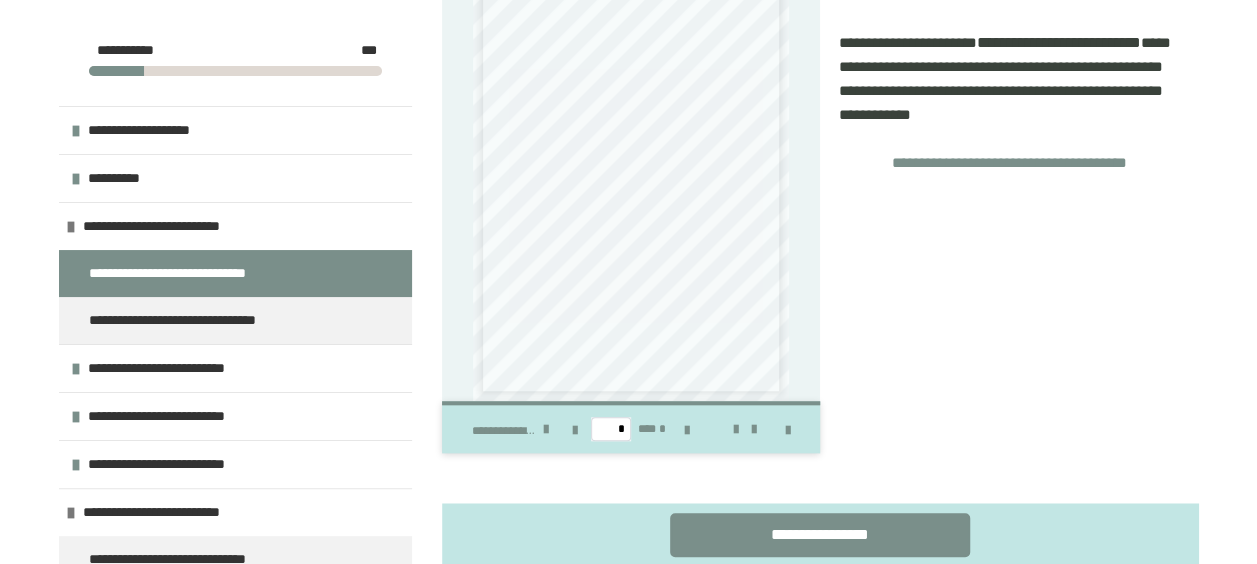 scroll, scrollTop: 705, scrollLeft: 0, axis: vertical 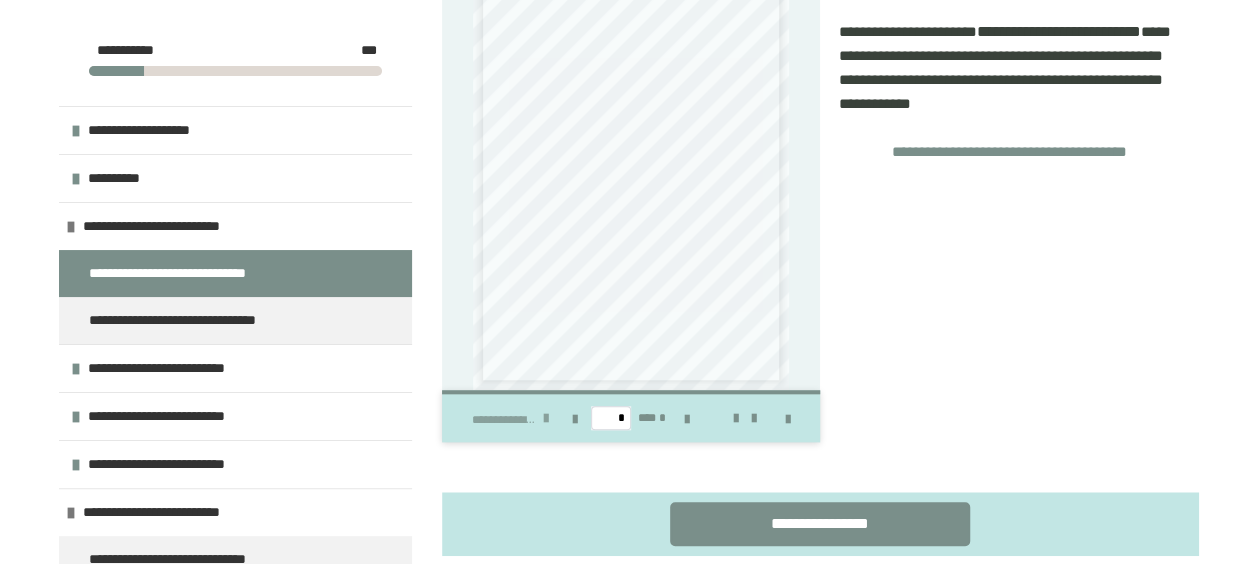 click at bounding box center [546, 417] 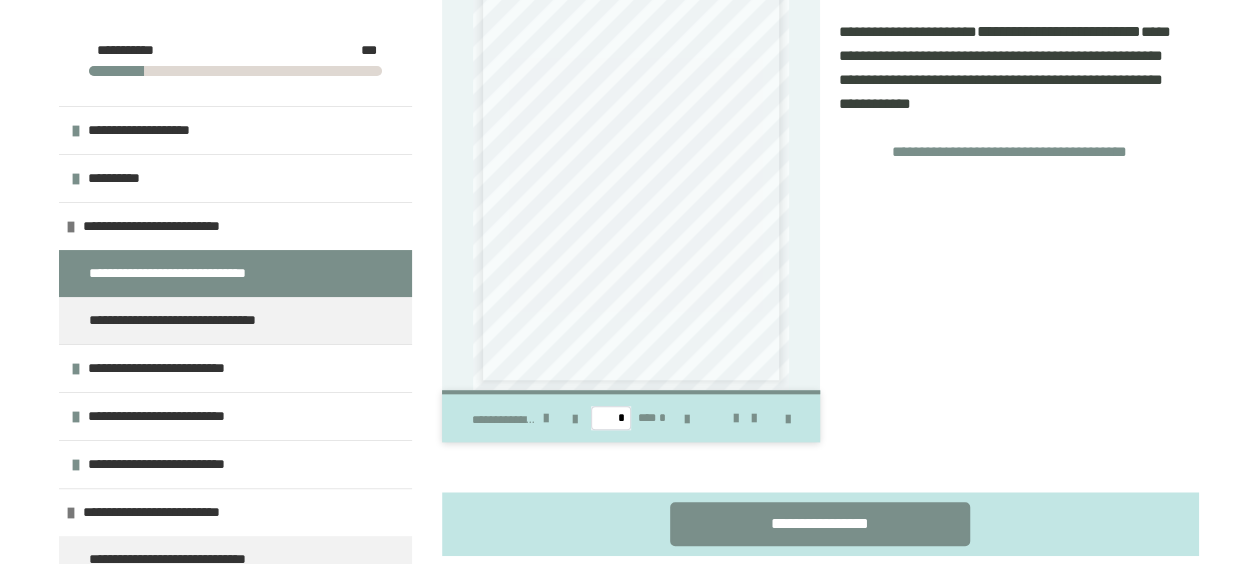 click on "**********" at bounding box center (189, 368) 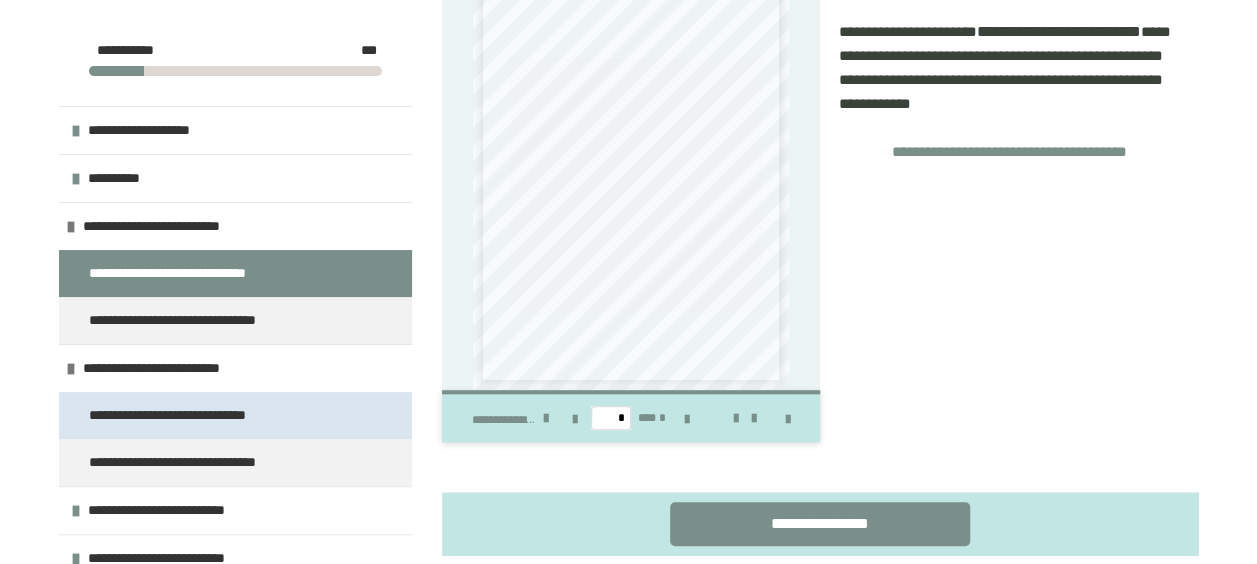 click on "**********" at bounding box center [205, 415] 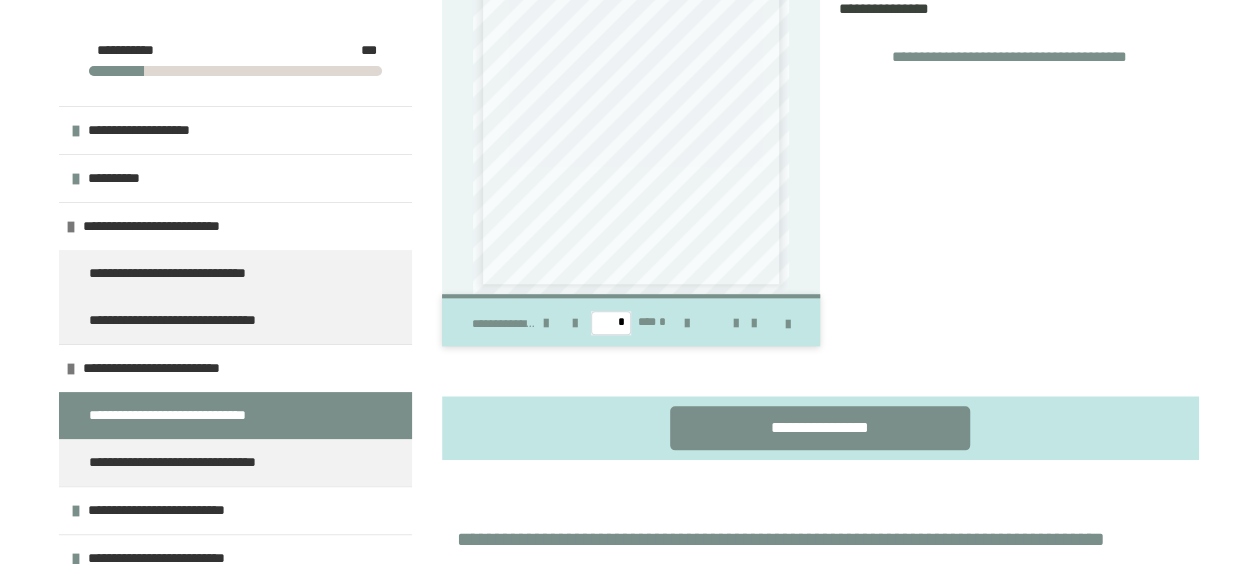 scroll, scrollTop: 851, scrollLeft: 0, axis: vertical 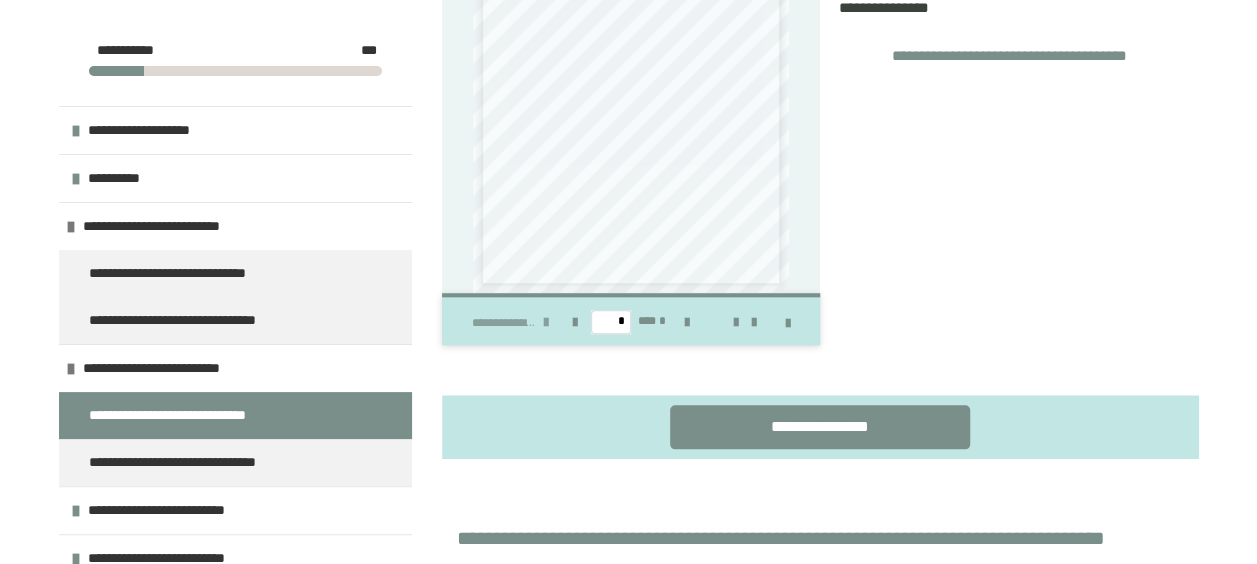 click at bounding box center [546, 321] 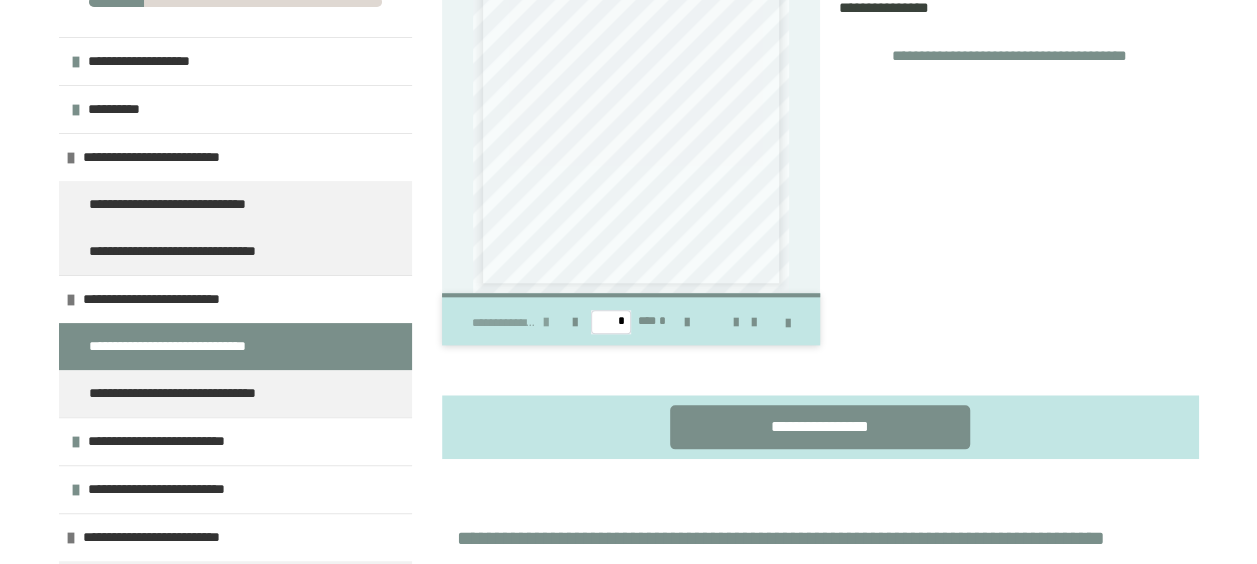 scroll, scrollTop: 170, scrollLeft: 0, axis: vertical 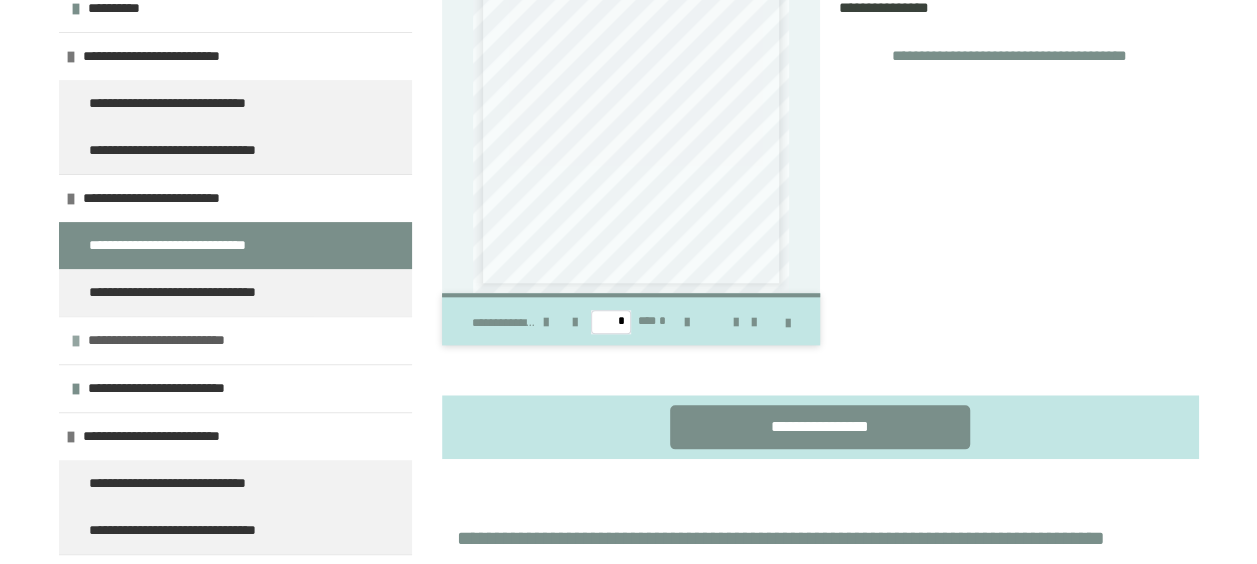 click on "**********" at bounding box center [189, 340] 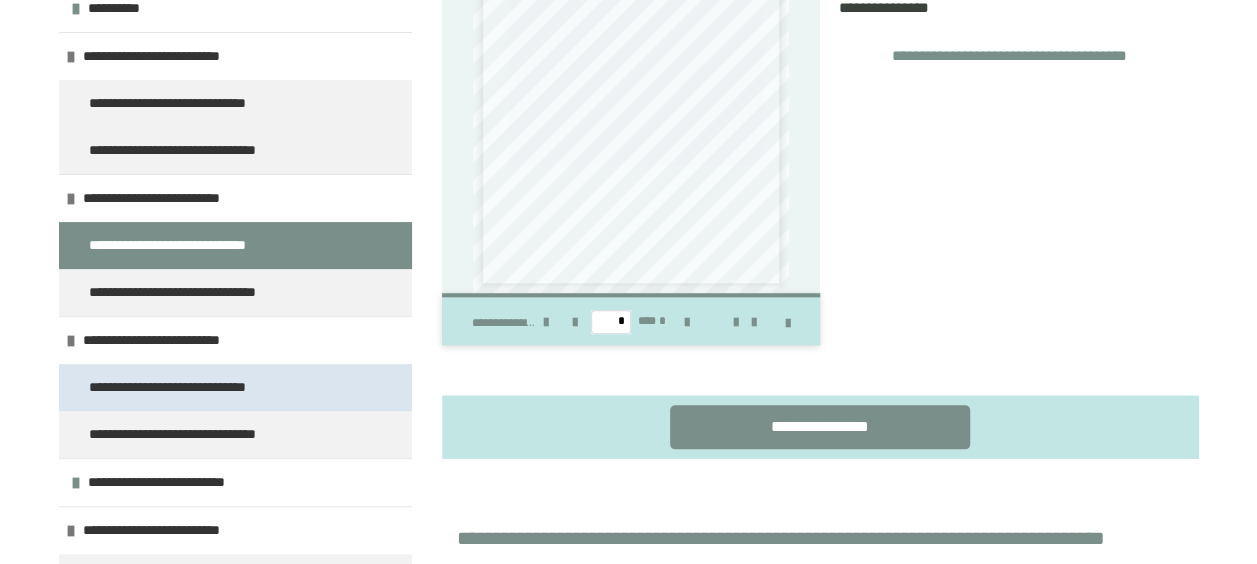 click on "**********" at bounding box center (205, 387) 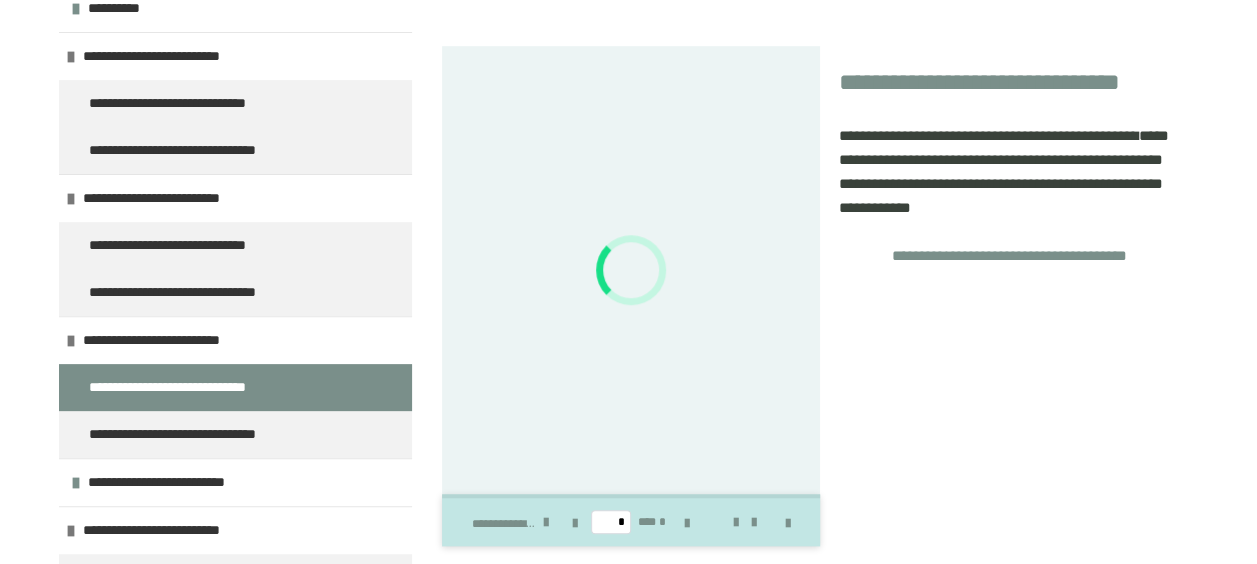 scroll, scrollTop: 626, scrollLeft: 0, axis: vertical 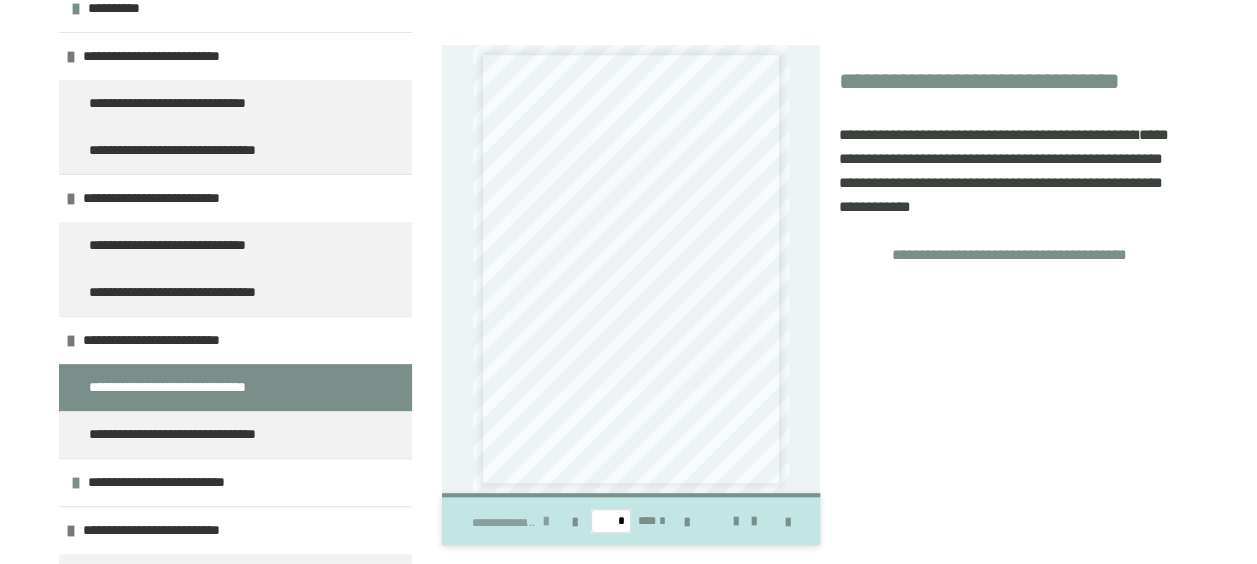 click at bounding box center [546, 520] 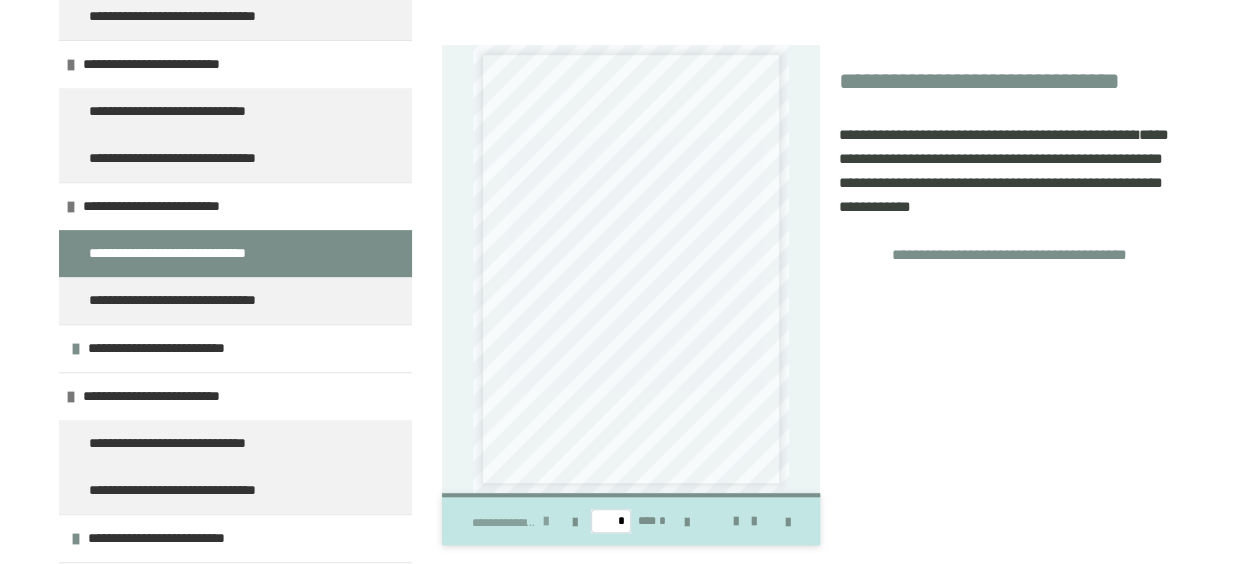 scroll, scrollTop: 305, scrollLeft: 0, axis: vertical 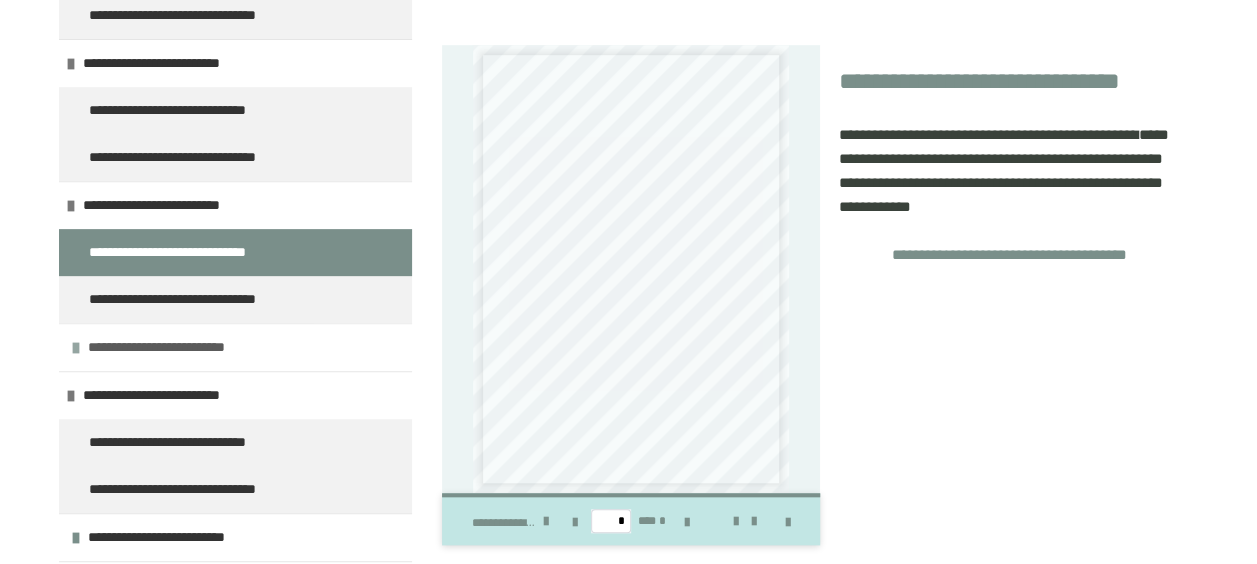 click on "**********" at bounding box center (190, 347) 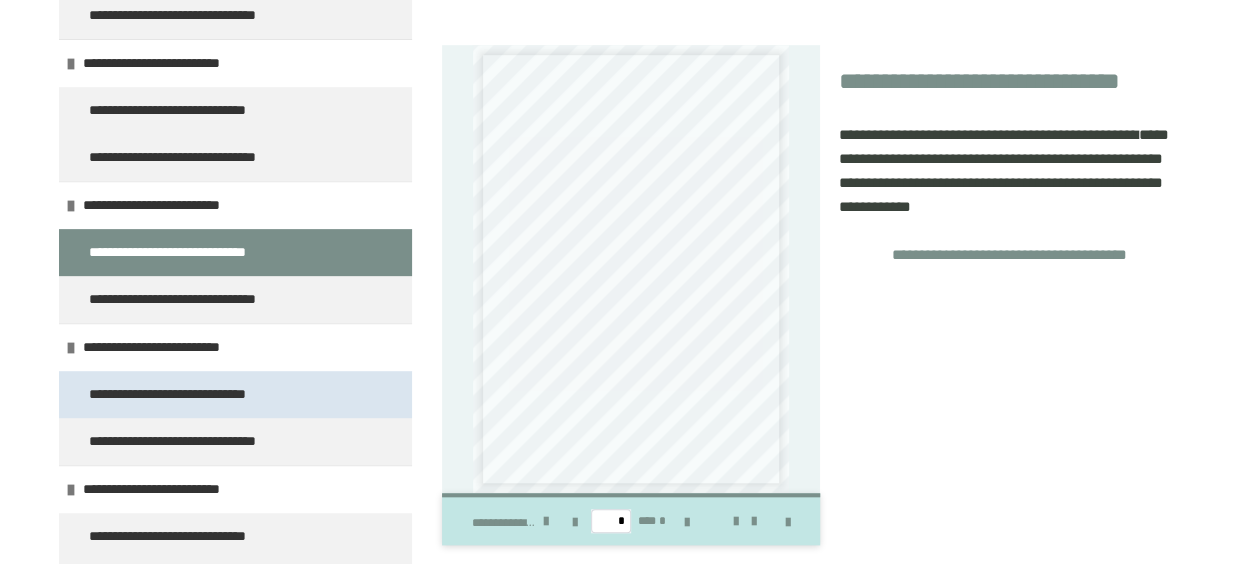 click on "**********" at bounding box center [206, 394] 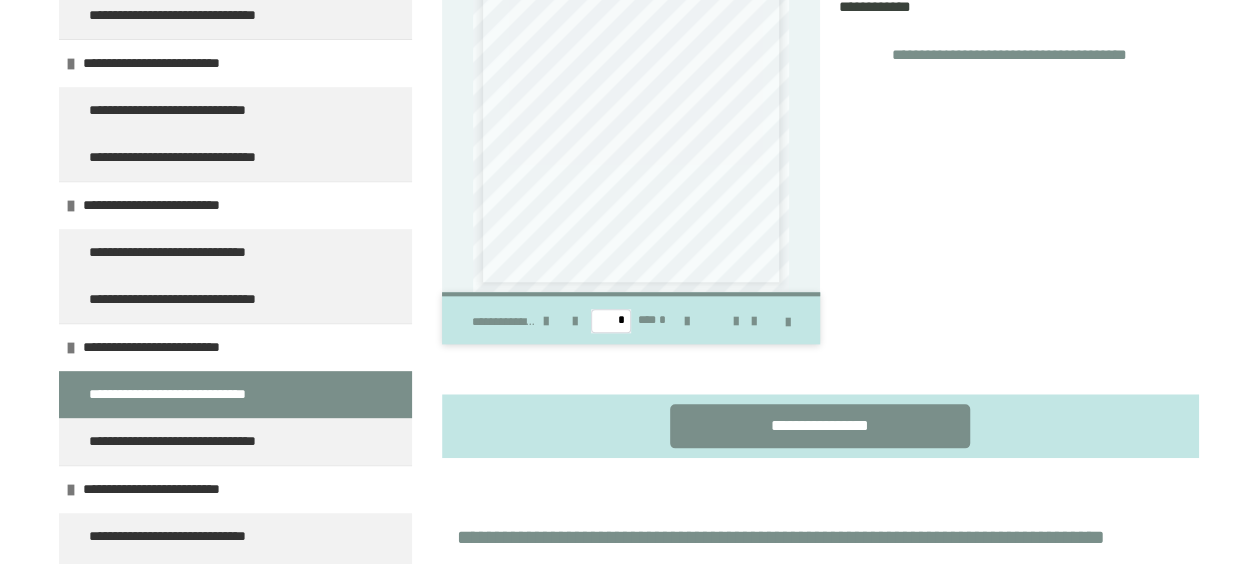 scroll, scrollTop: 876, scrollLeft: 0, axis: vertical 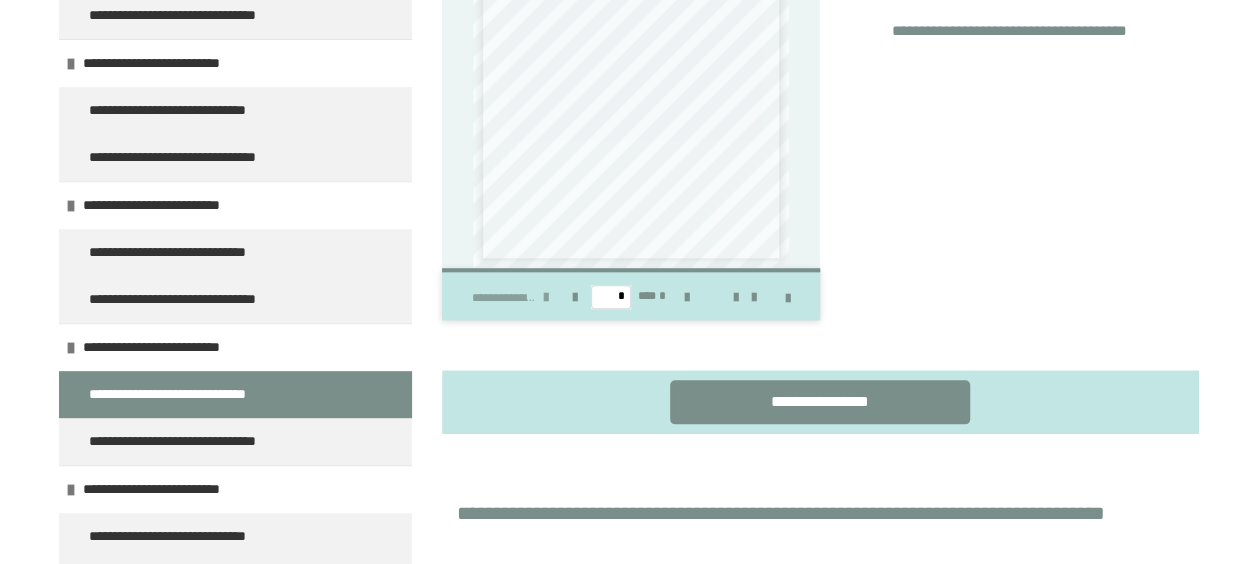 click at bounding box center (546, 296) 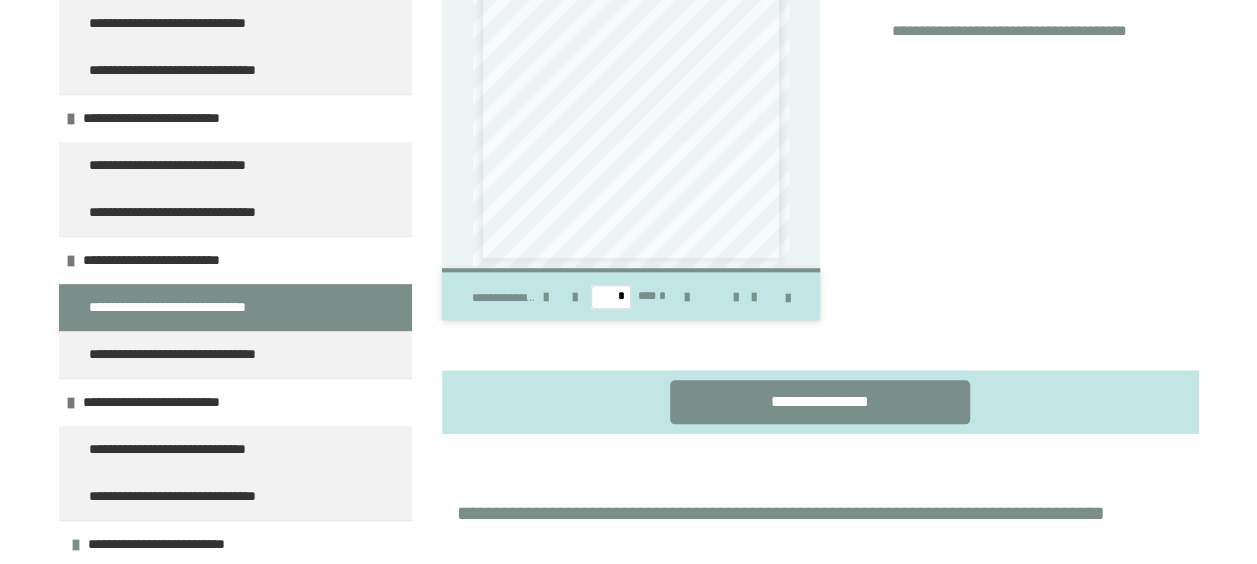 scroll, scrollTop: 436, scrollLeft: 0, axis: vertical 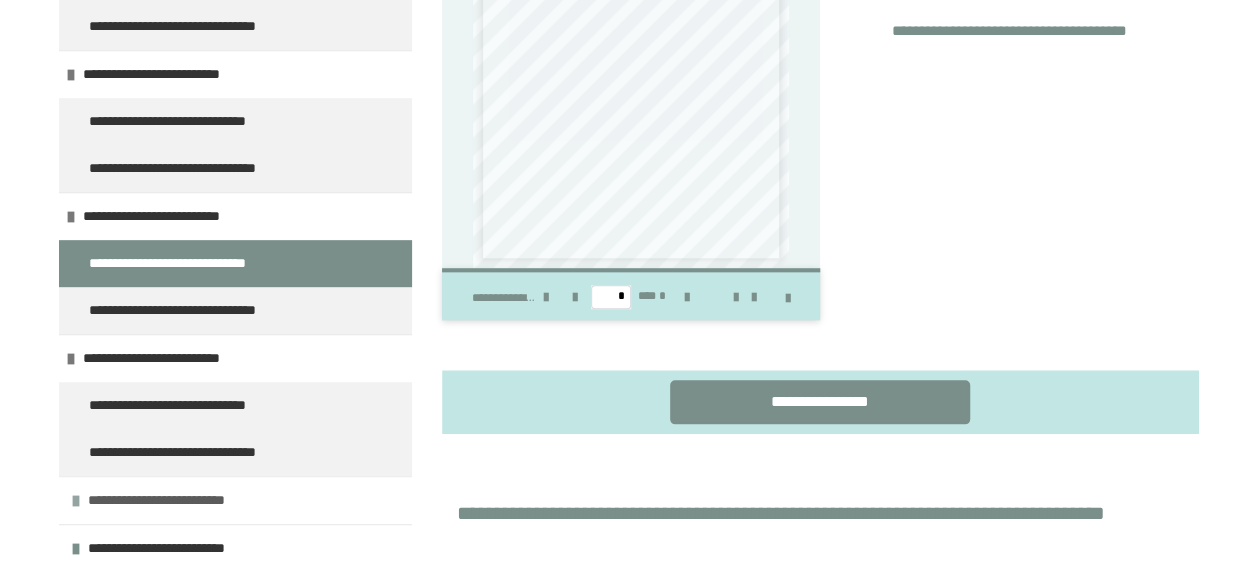 click on "**********" at bounding box center [190, 500] 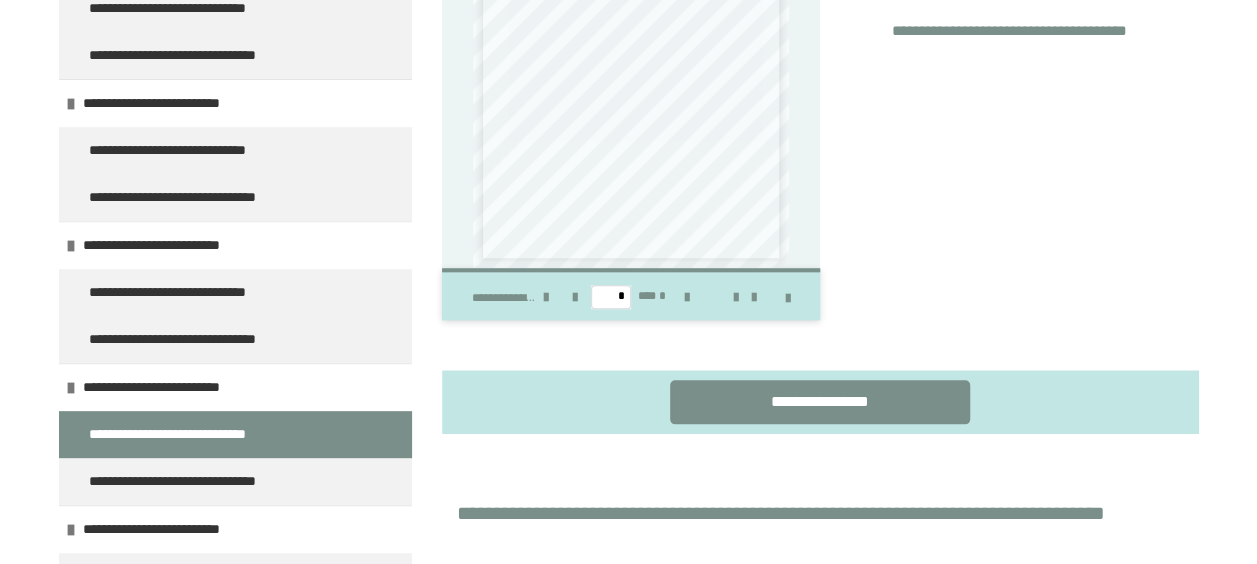 scroll, scrollTop: 0, scrollLeft: 0, axis: both 